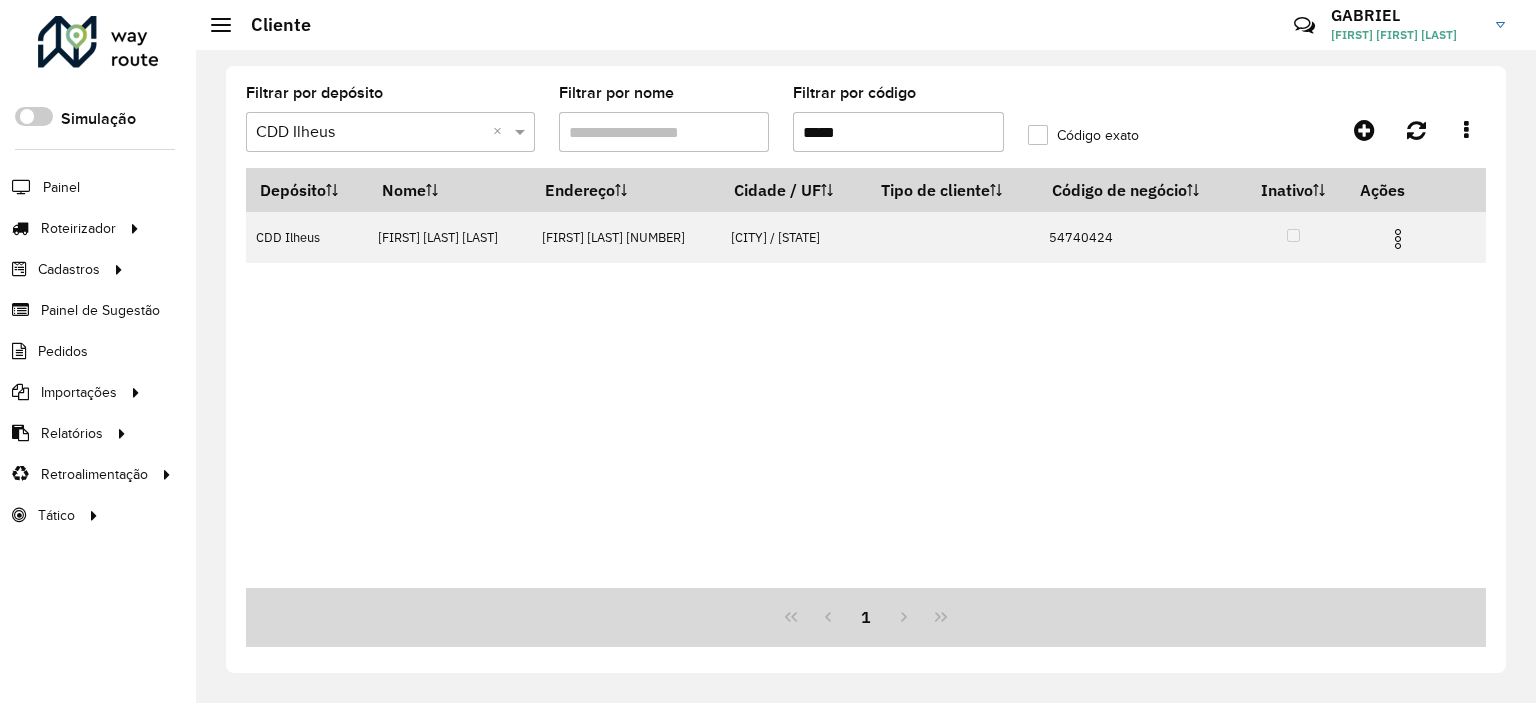 scroll, scrollTop: 0, scrollLeft: 0, axis: both 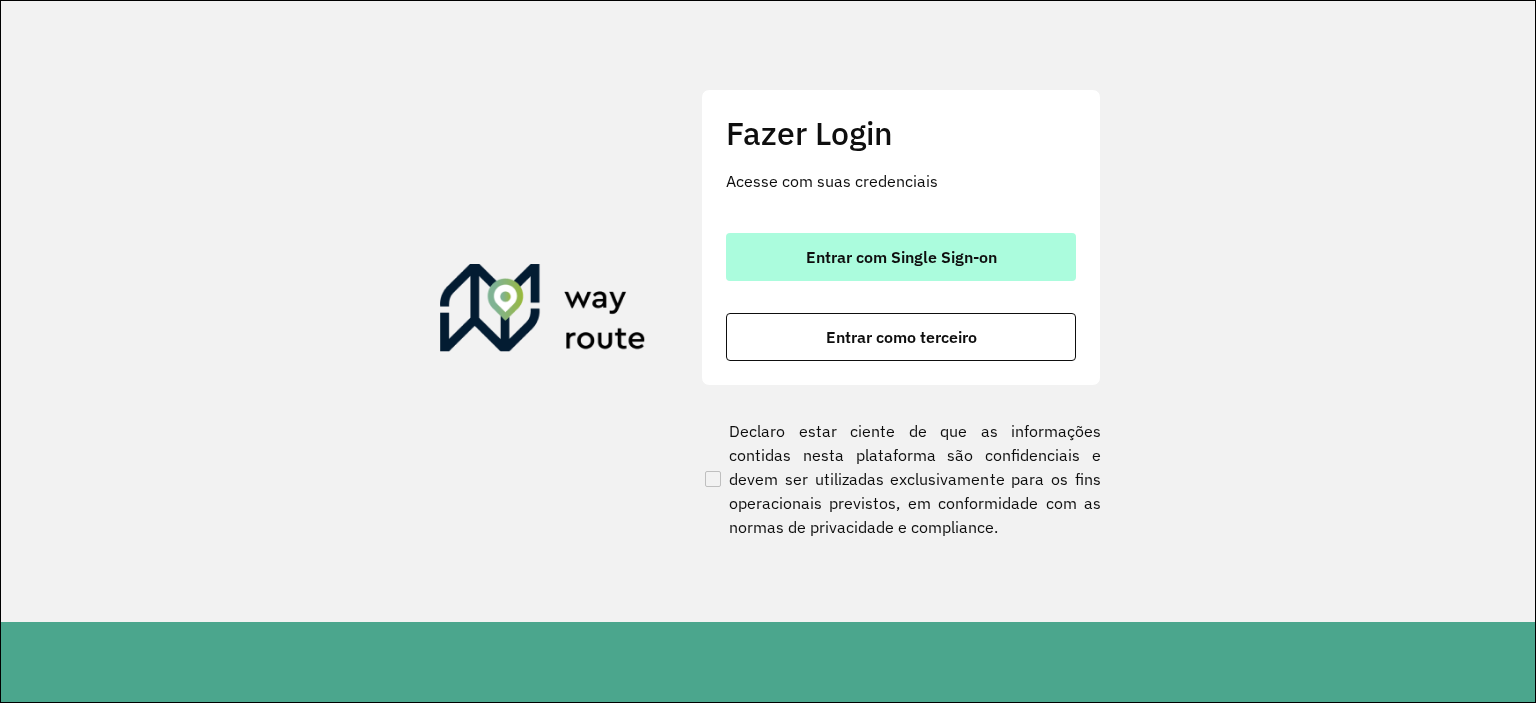 click on "Entrar com Single Sign-on" at bounding box center [901, 257] 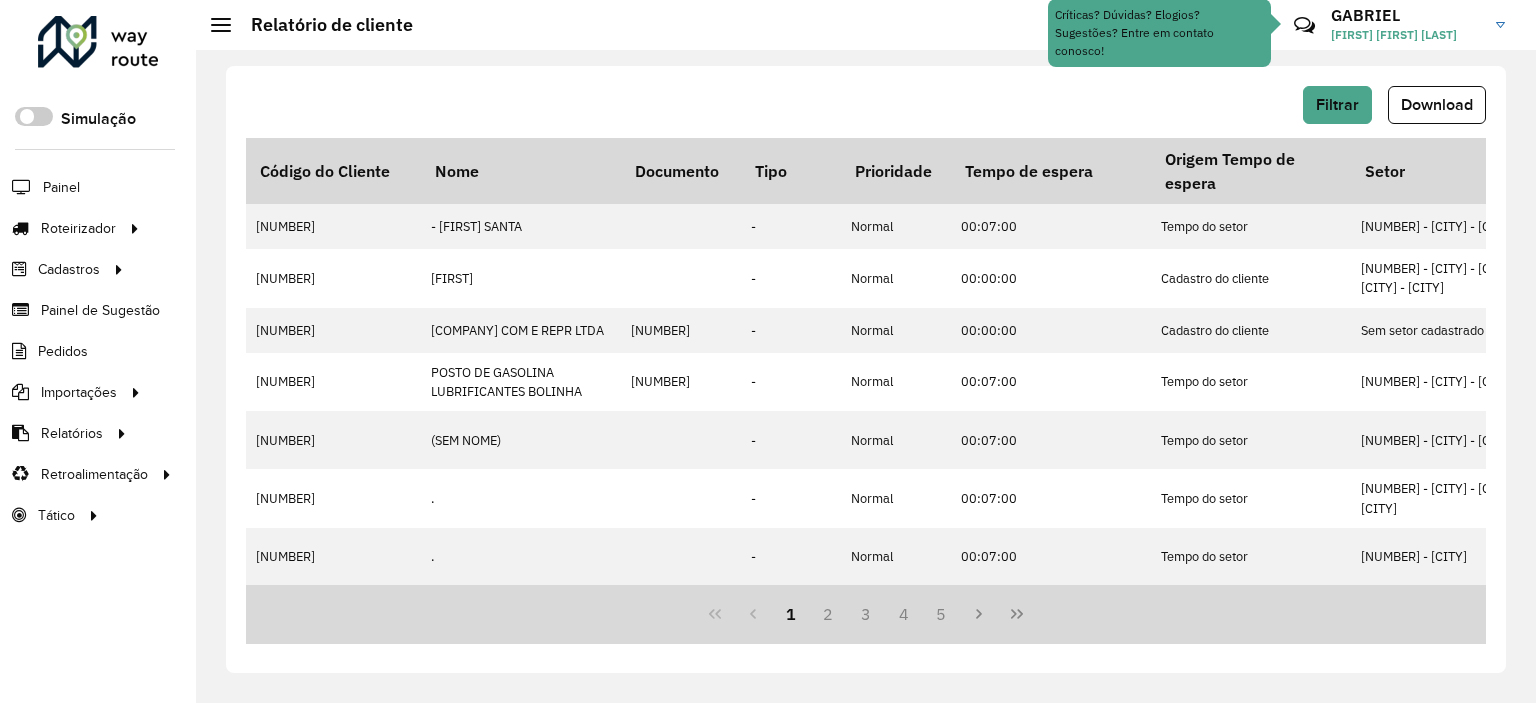 scroll, scrollTop: 0, scrollLeft: 0, axis: both 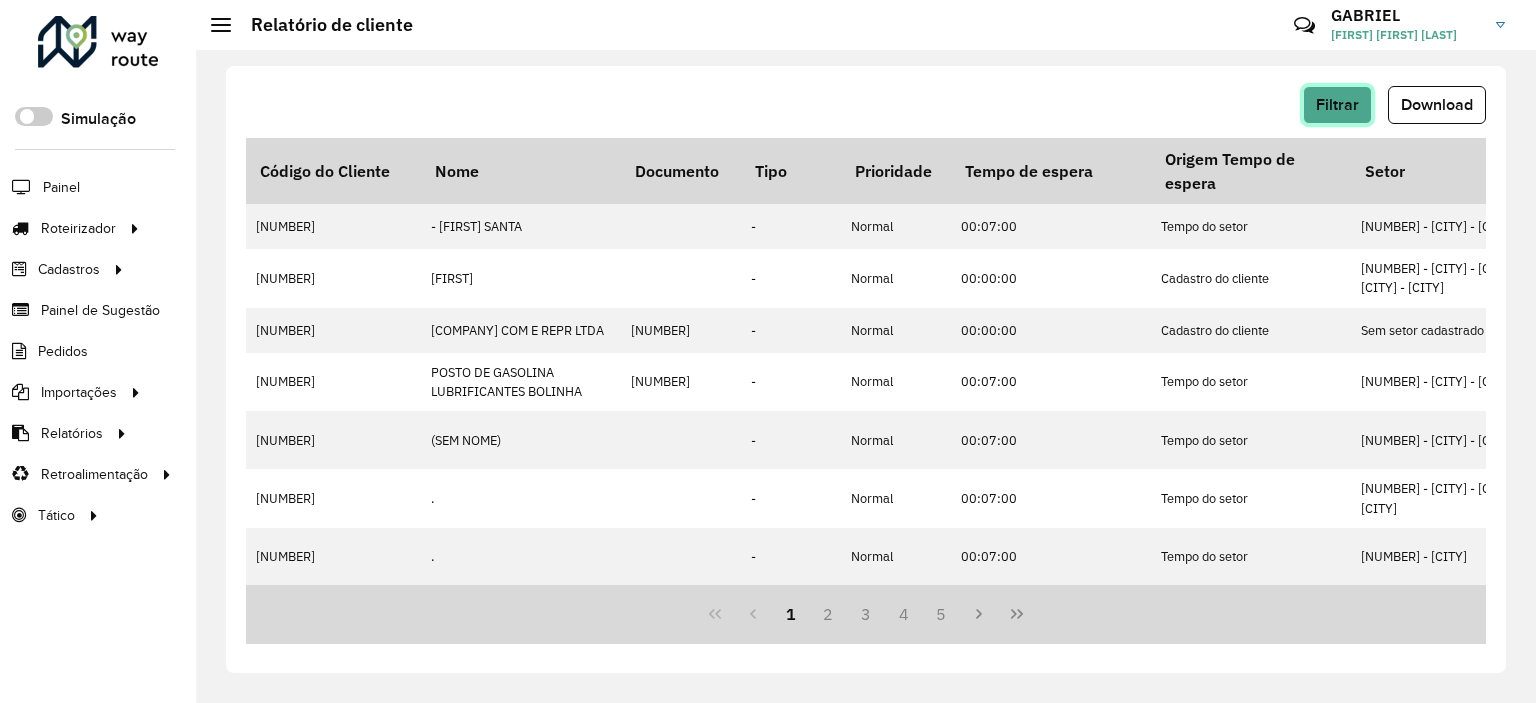 click on "Filtrar" 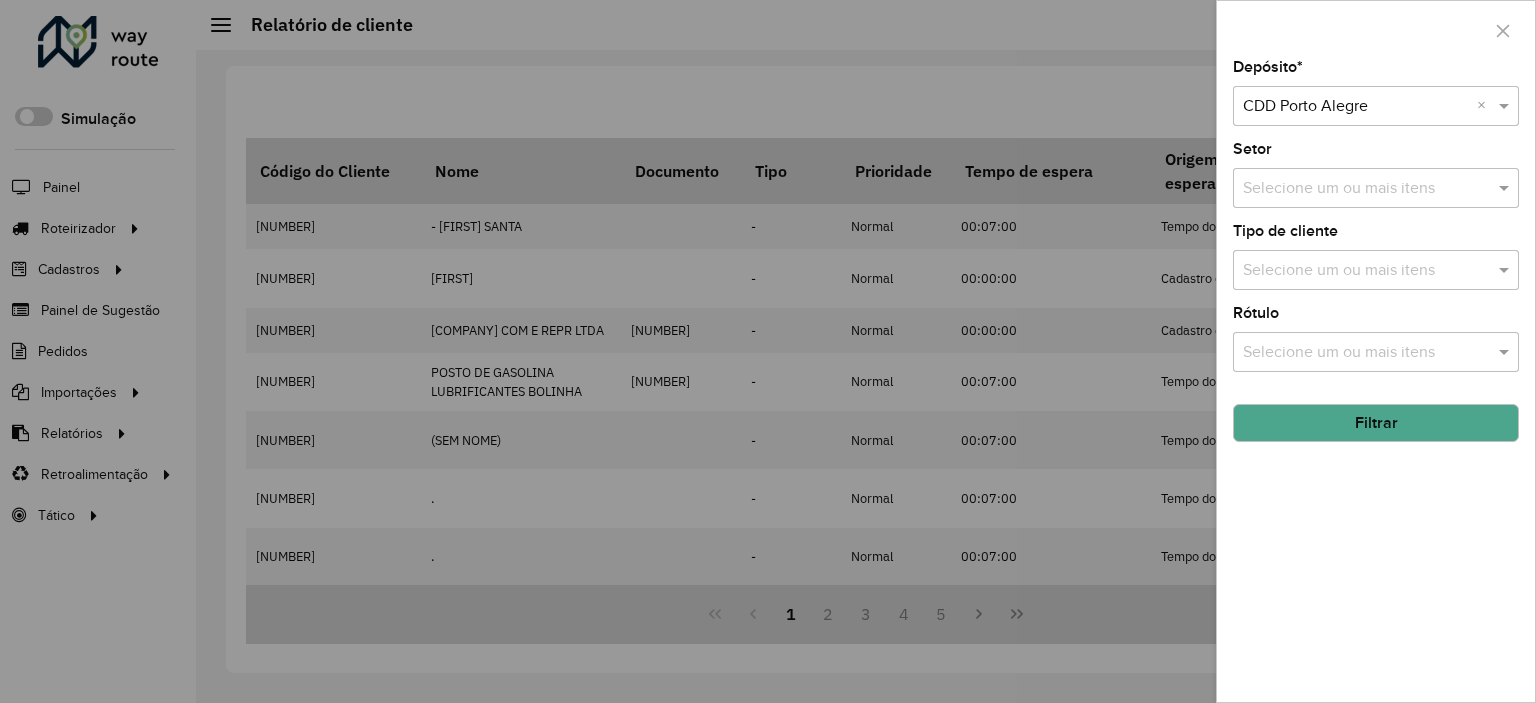 click at bounding box center (1356, 107) 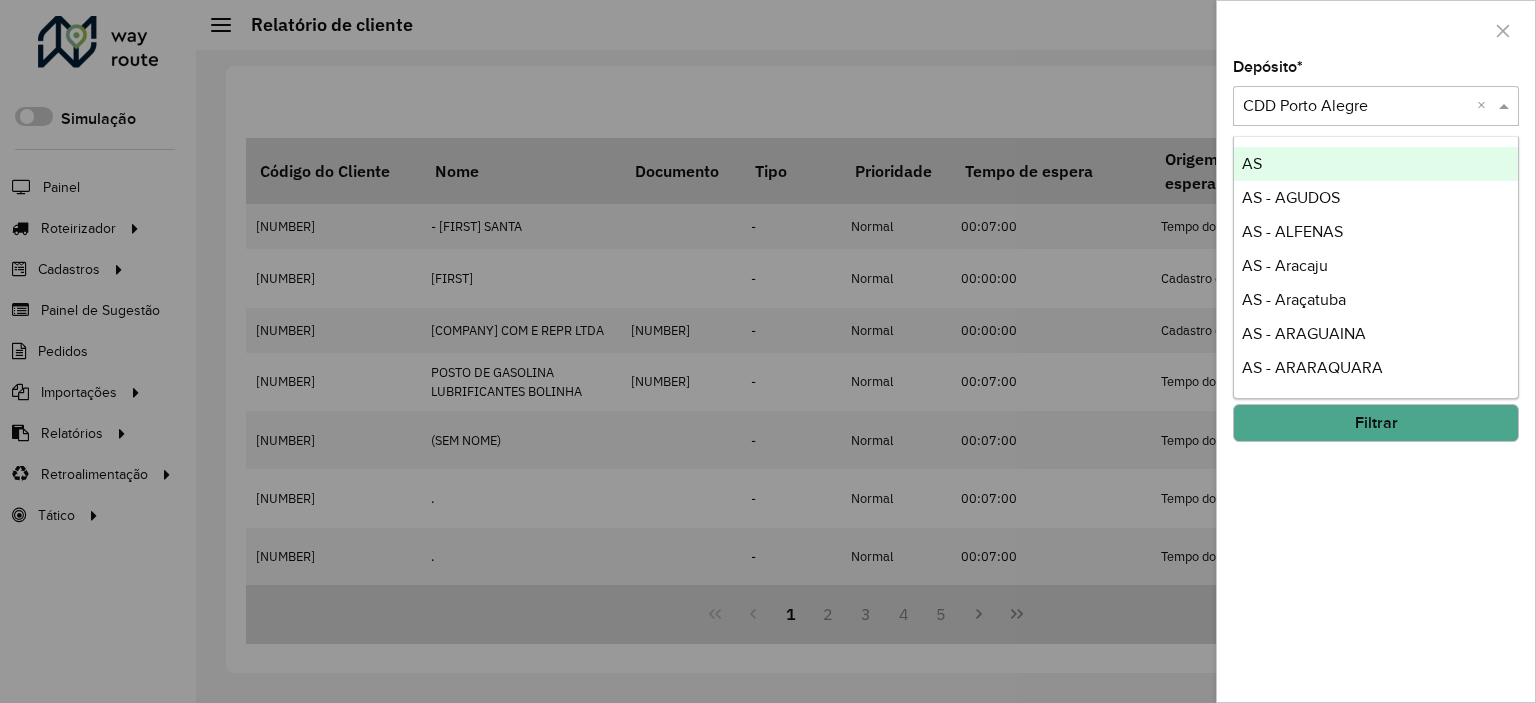 click at bounding box center [1356, 107] 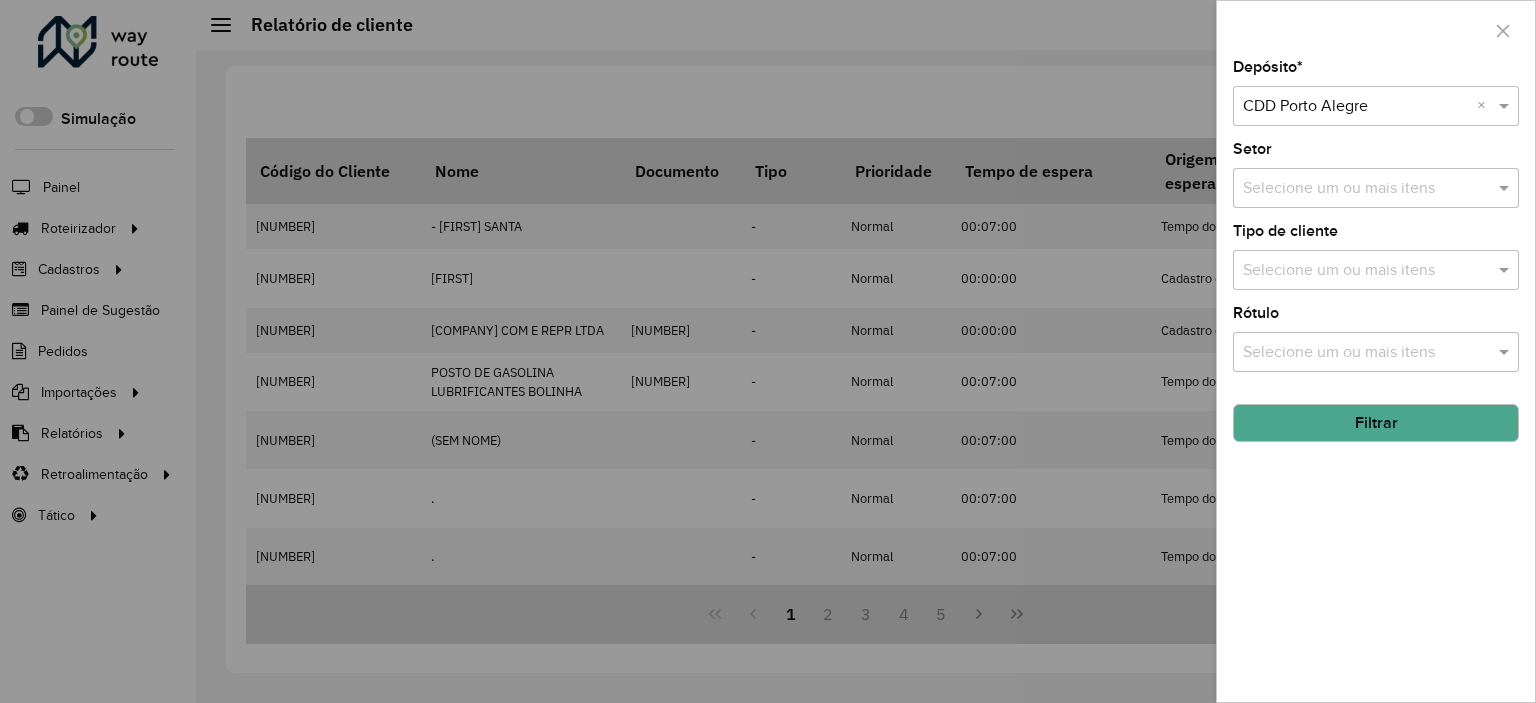 click 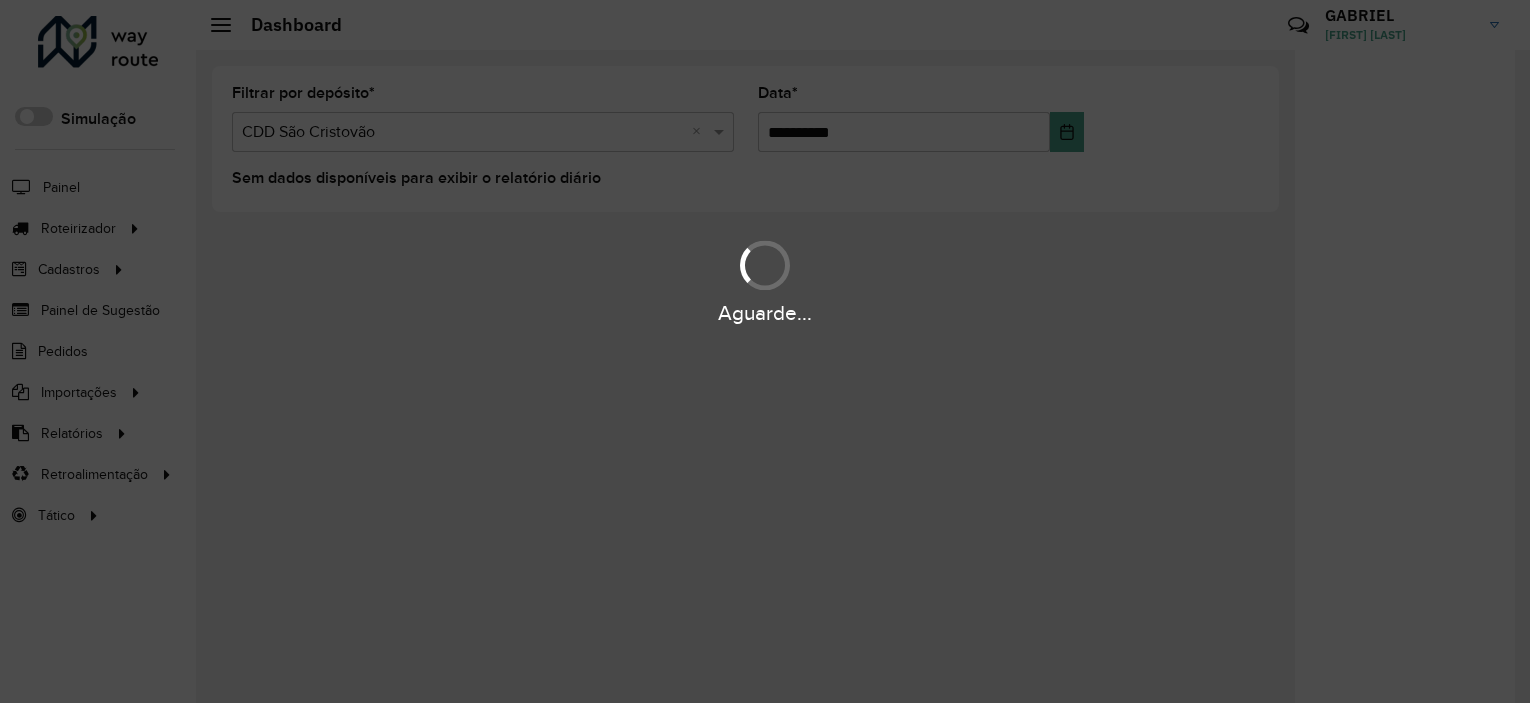 scroll, scrollTop: 0, scrollLeft: 0, axis: both 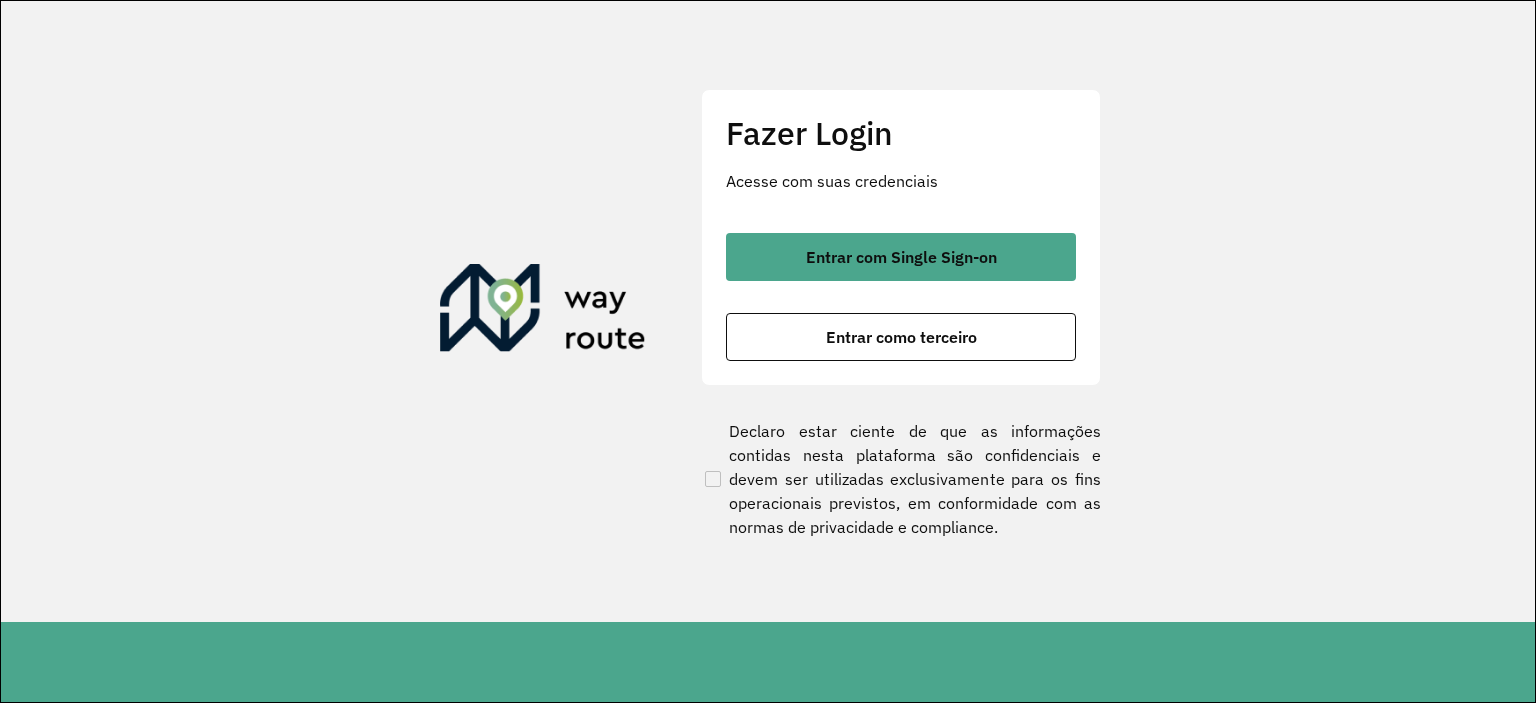 drag, startPoint x: 888, startPoint y: 265, endPoint x: 894, endPoint y: 196, distance: 69.260376 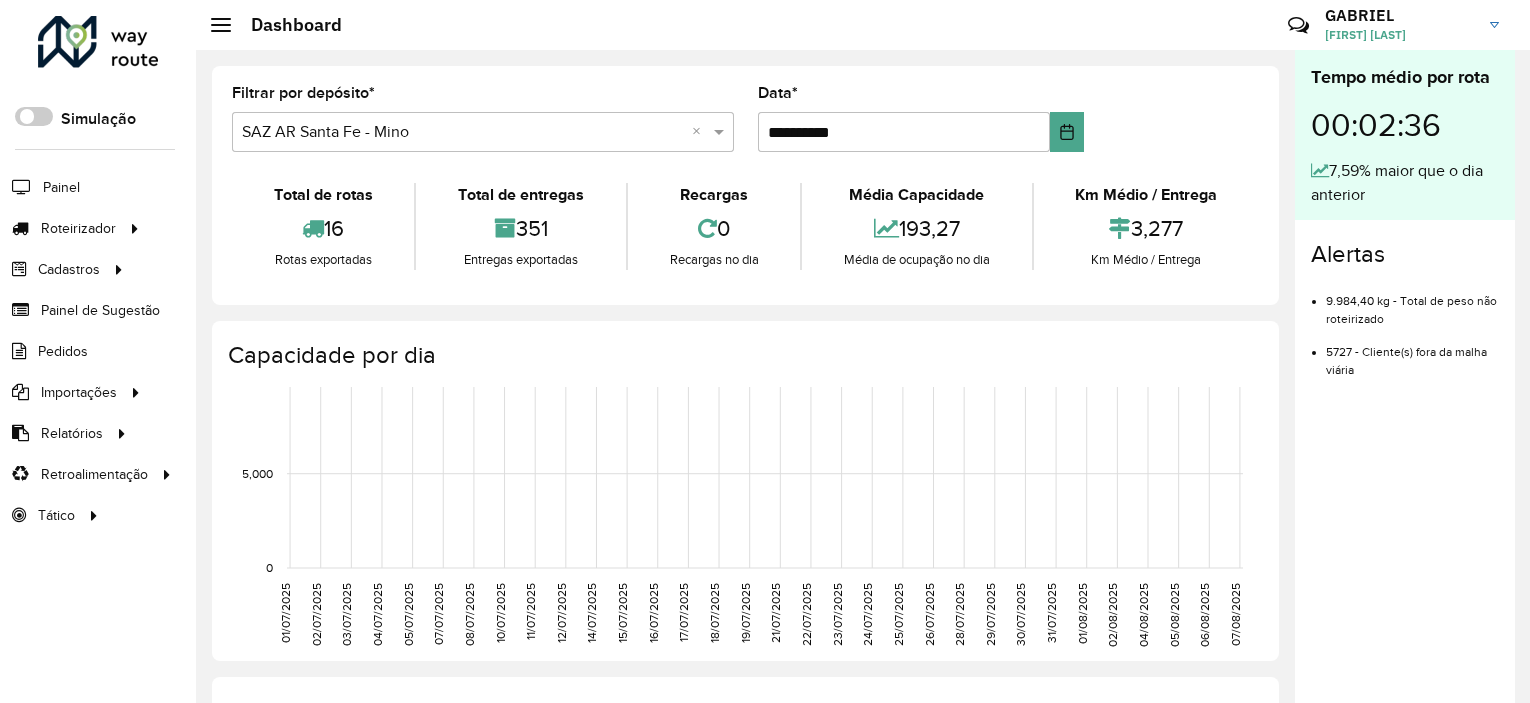 scroll, scrollTop: 0, scrollLeft: 0, axis: both 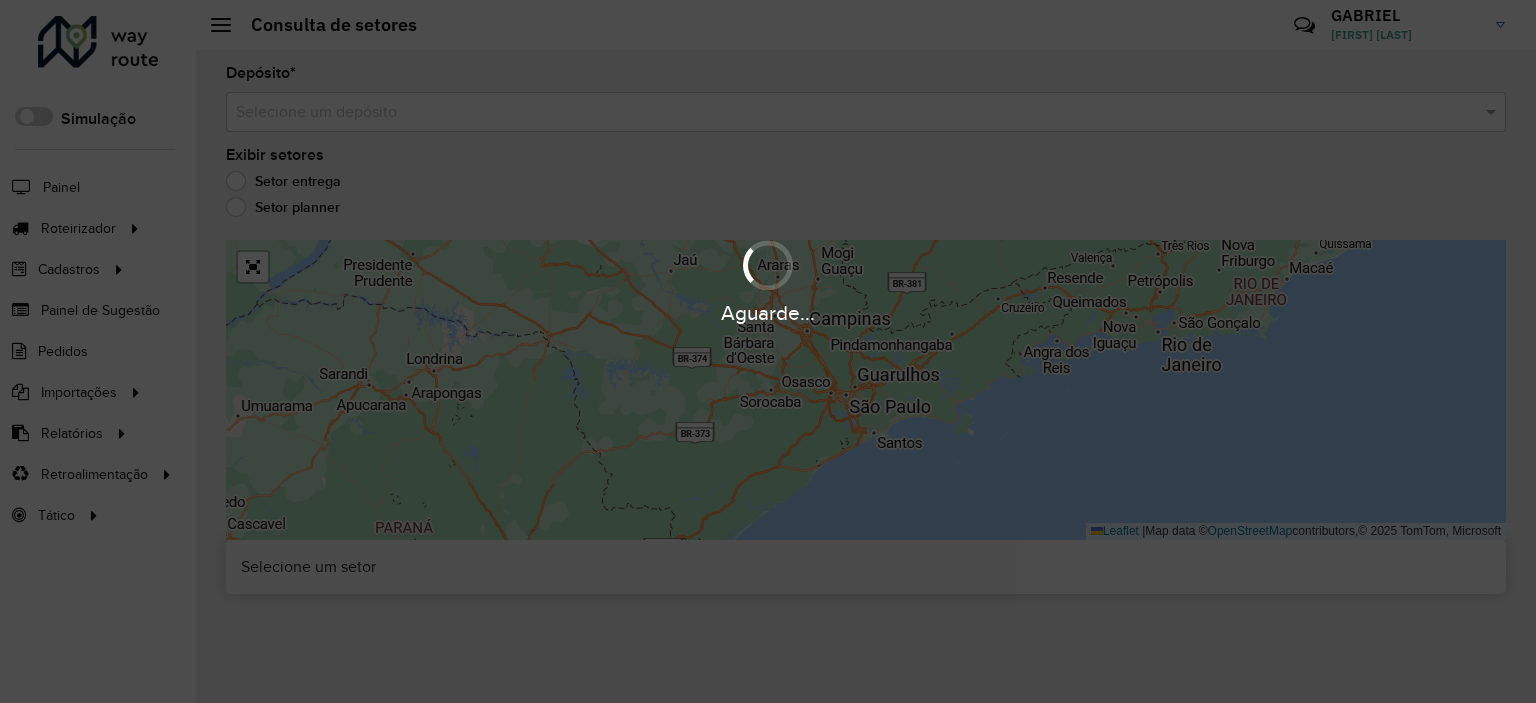 click on "Aguarde..." at bounding box center (768, 351) 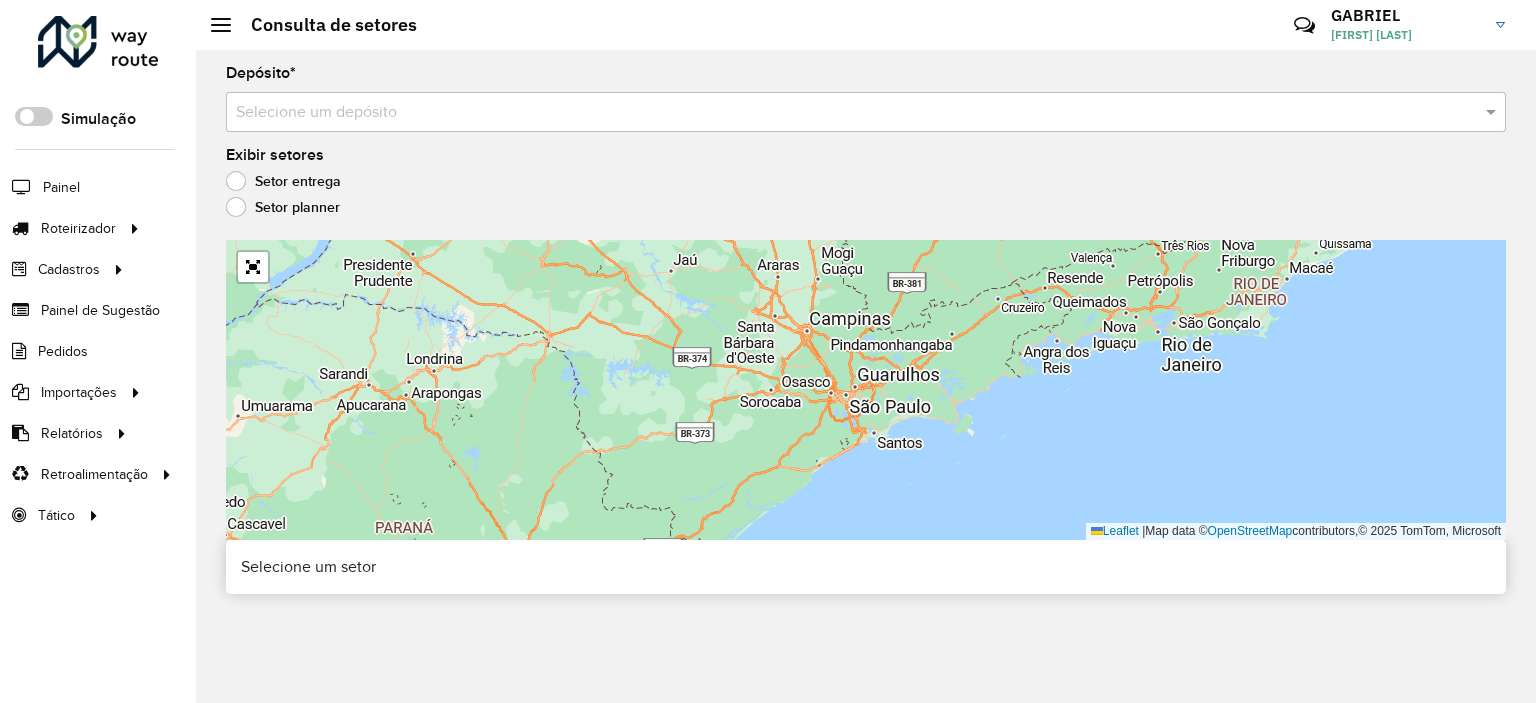 click on "Selecione um depósito" at bounding box center [866, 112] 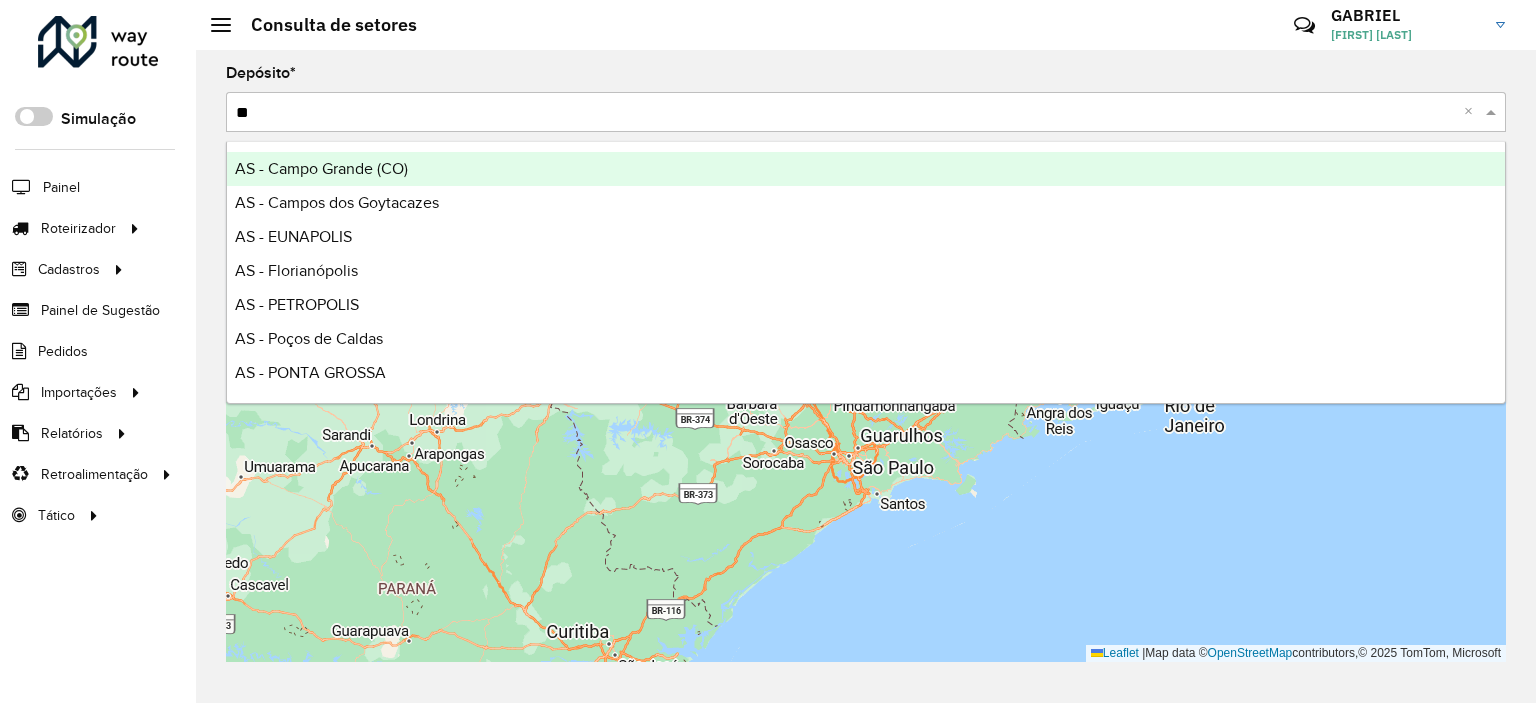 type on "***" 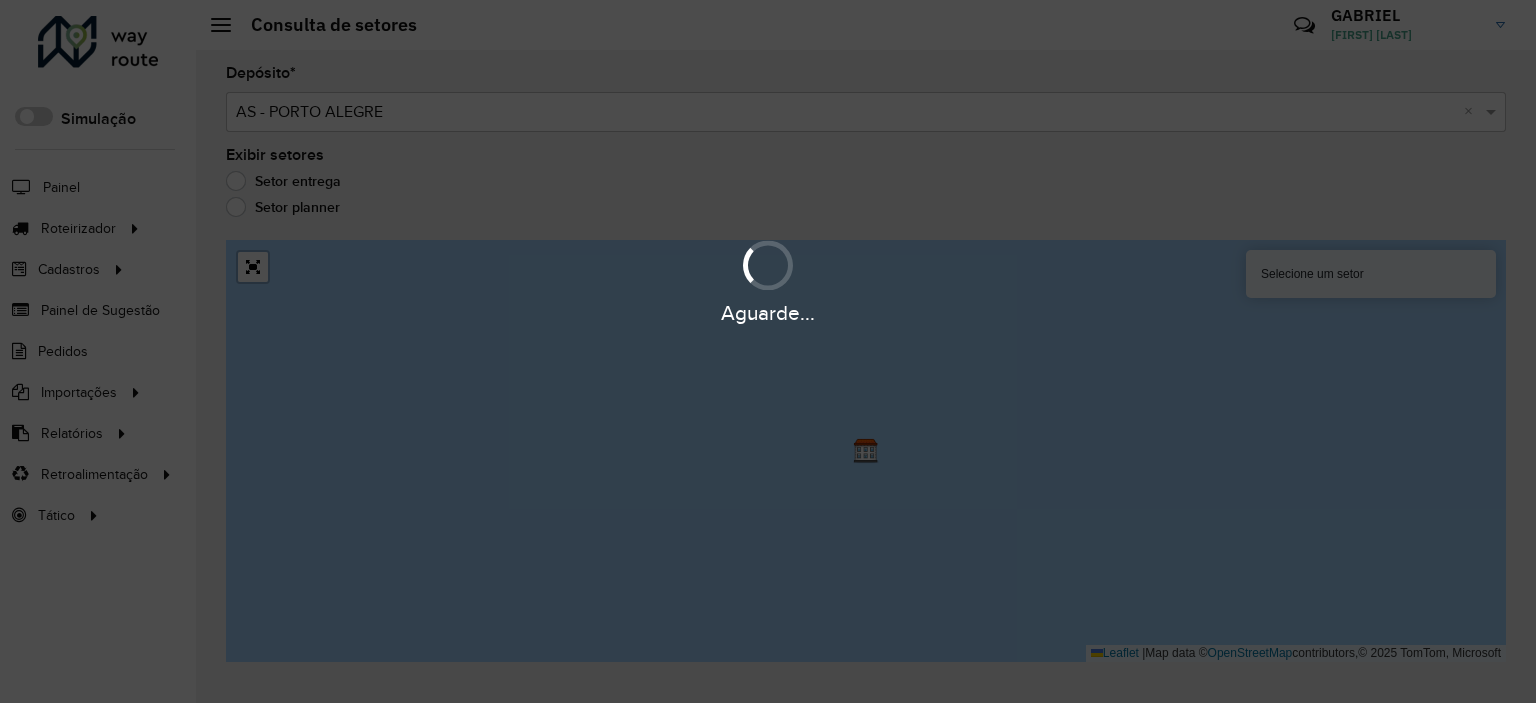 click on "Selecione um depósito × AS - PORTO ALEGRE ×" at bounding box center (866, 112) 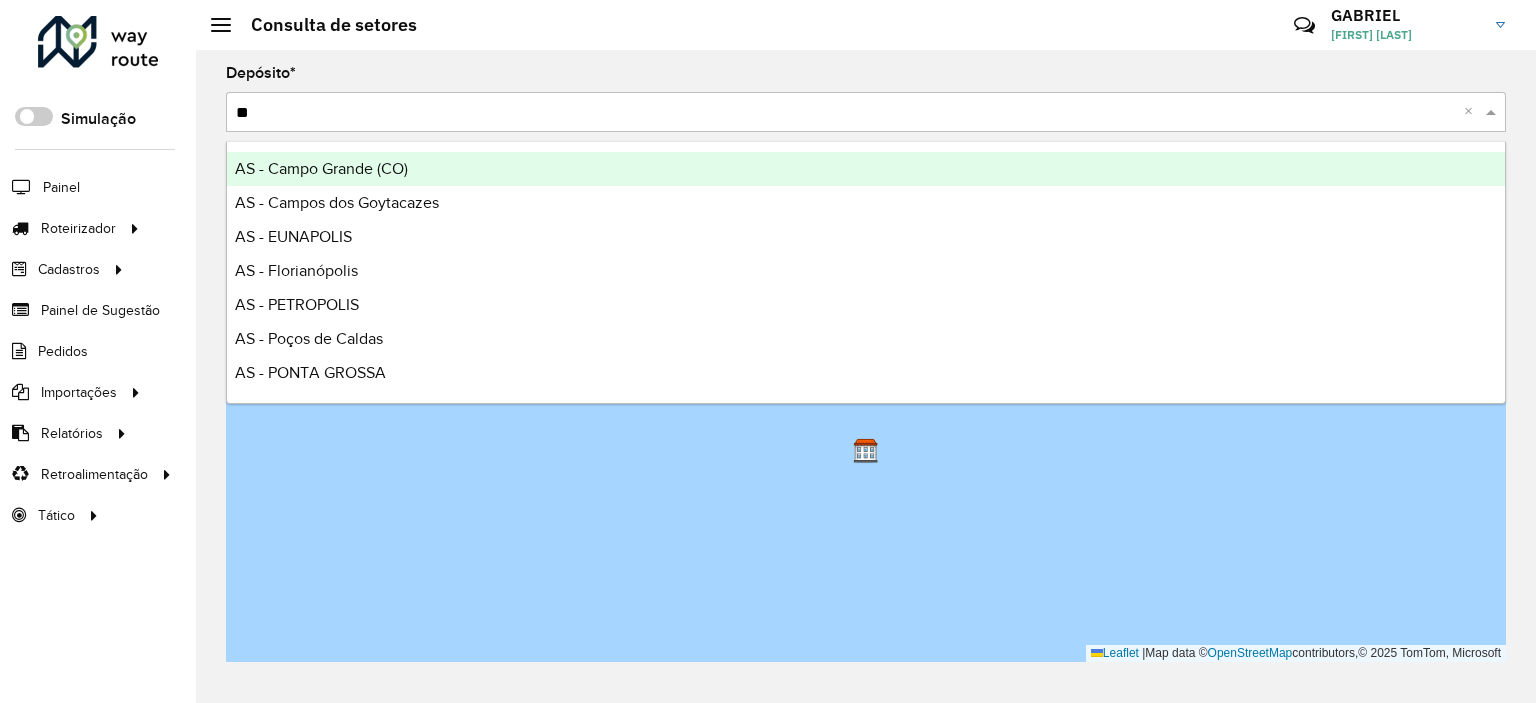 type on "***" 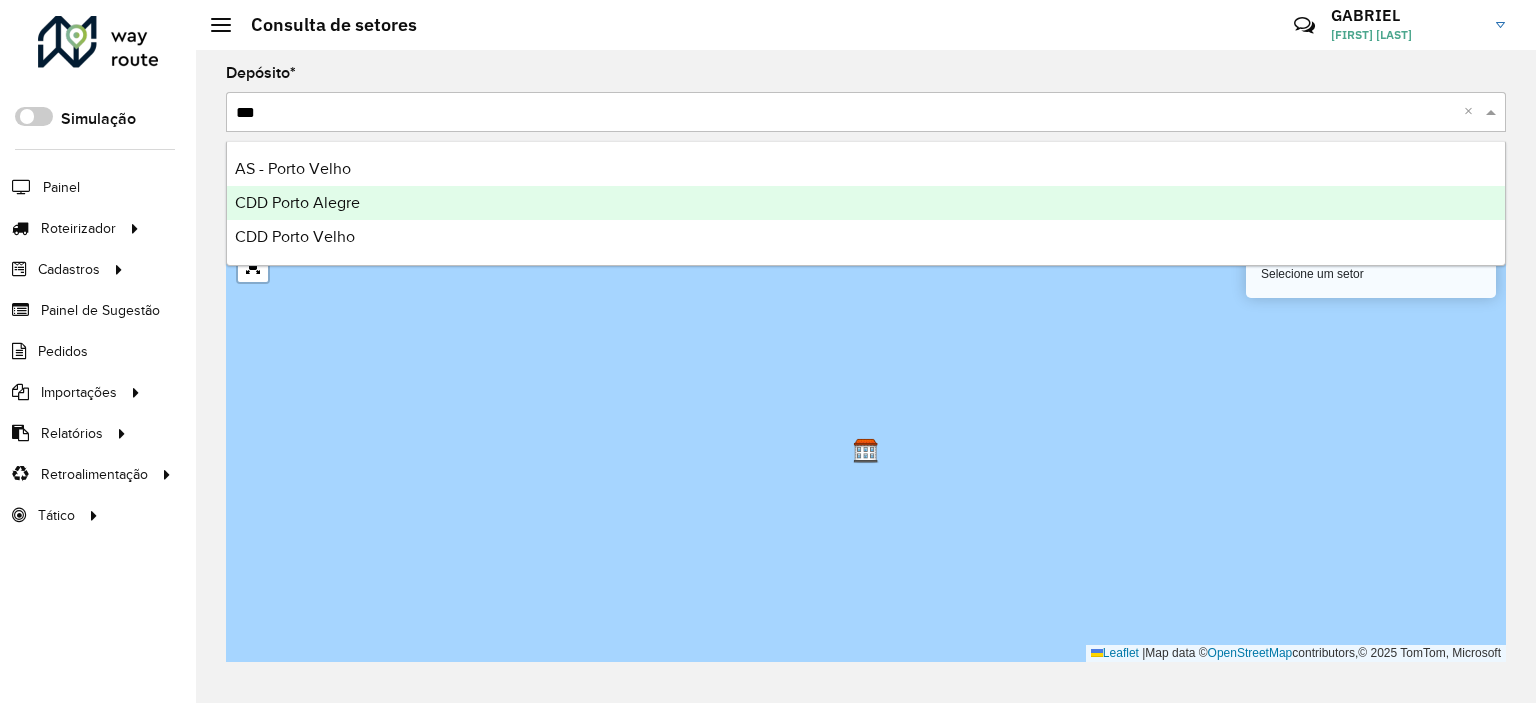 type 